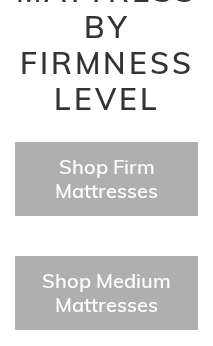 scroll, scrollTop: 1353, scrollLeft: 0, axis: vertical 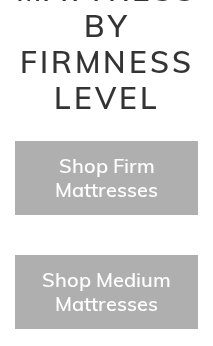 click on "Shop Firm Mattresses" at bounding box center (106, 177) 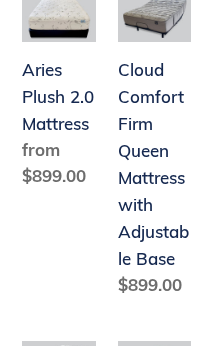 scroll, scrollTop: 2902, scrollLeft: 0, axis: vertical 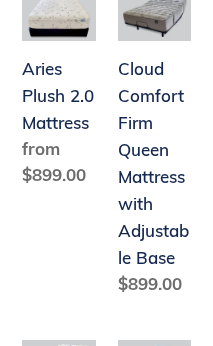 click on "Cloud Comfort Firm Queen Mattress with Adjustable Base" at bounding box center (155, 148) 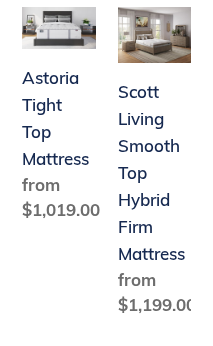 scroll, scrollTop: 3611, scrollLeft: 0, axis: vertical 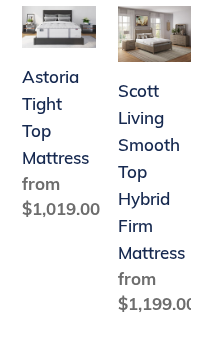click on "Scott Living Smooth Top Hybrid Firm Mattress" at bounding box center (155, 165) 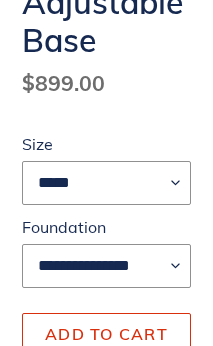 scroll, scrollTop: 507, scrollLeft: 0, axis: vertical 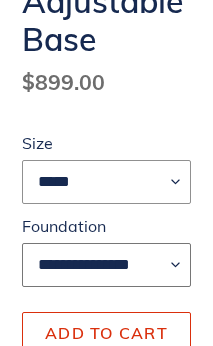 click on "**********" at bounding box center (106, 265) 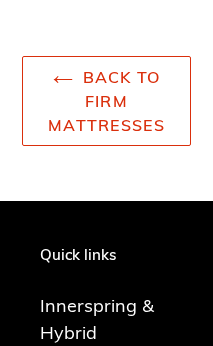 scroll, scrollTop: 4065, scrollLeft: 0, axis: vertical 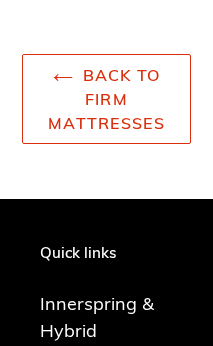 click on "Back to Firm Mattresses" at bounding box center [106, 99] 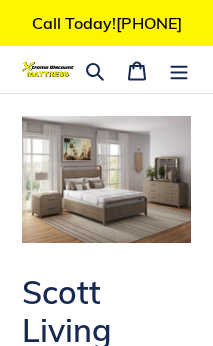 scroll, scrollTop: 0, scrollLeft: 0, axis: both 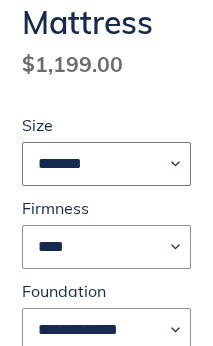 click on "*******
****
*****
****" at bounding box center (106, 165) 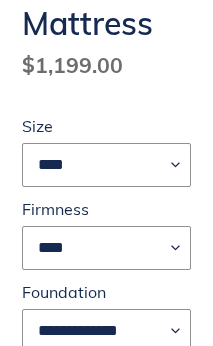 select on "****" 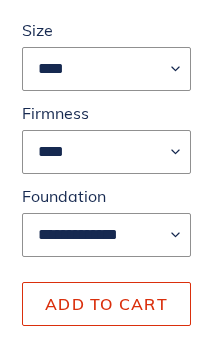 scroll, scrollTop: 562, scrollLeft: 0, axis: vertical 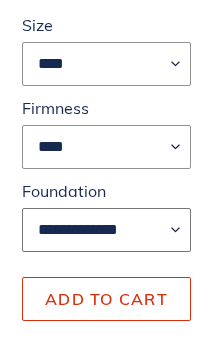 click on "**********" at bounding box center (106, 230) 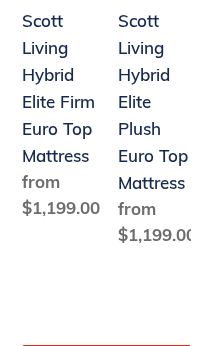scroll, scrollTop: 3906, scrollLeft: 0, axis: vertical 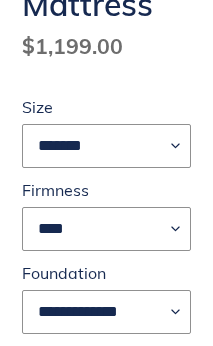 click on "******* **** ***** ****" at bounding box center [106, 146] 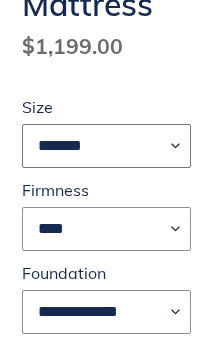 select on "****" 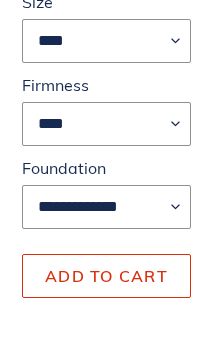 scroll, scrollTop: 586, scrollLeft: 0, axis: vertical 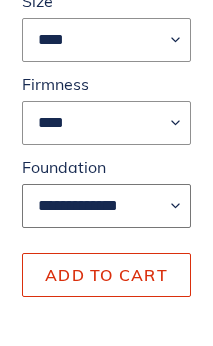 click on "**********" at bounding box center (106, 206) 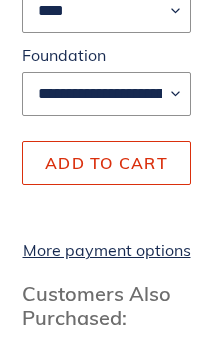 click on "Add to cart" at bounding box center [106, 163] 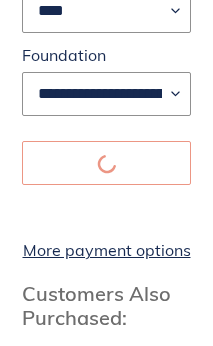 scroll, scrollTop: 698, scrollLeft: 0, axis: vertical 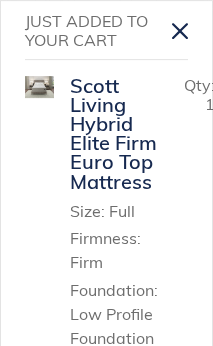 click 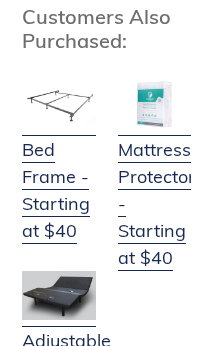scroll, scrollTop: 975, scrollLeft: 0, axis: vertical 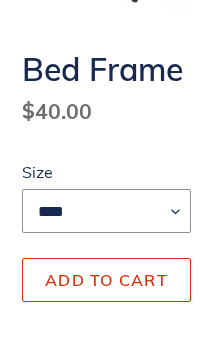 click on "****
****
*****
****" at bounding box center (106, 211) 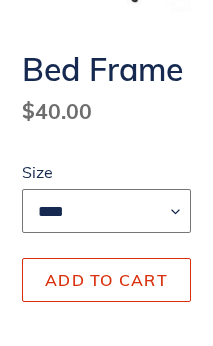 select on "****" 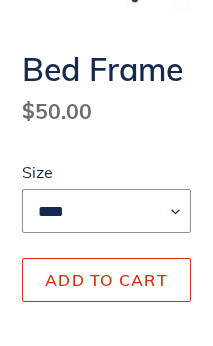 click on "Add to cart" at bounding box center [106, 280] 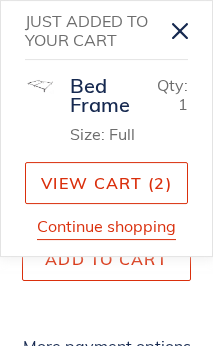 click on "Continue shopping" at bounding box center (106, 227) 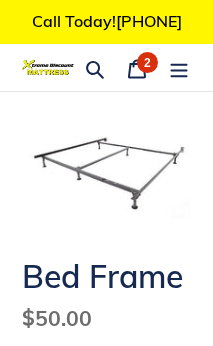 scroll, scrollTop: 0, scrollLeft: 0, axis: both 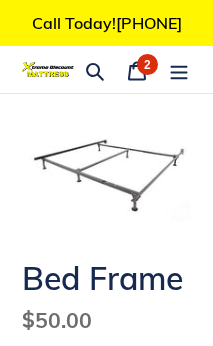 click 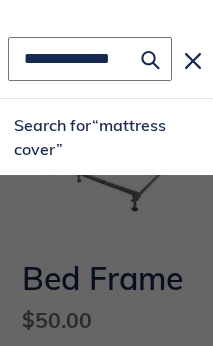 type on "**********" 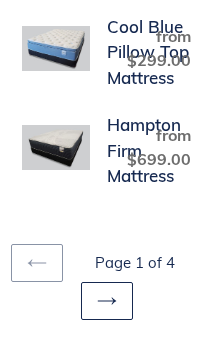 scroll, scrollTop: 1103, scrollLeft: 0, axis: vertical 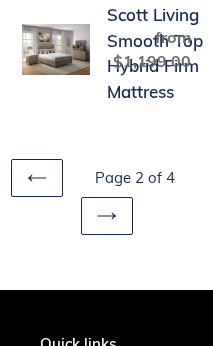 click 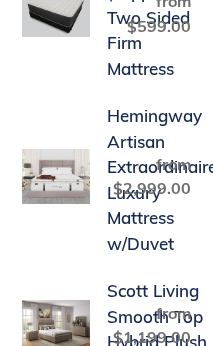 scroll, scrollTop: 1232, scrollLeft: 0, axis: vertical 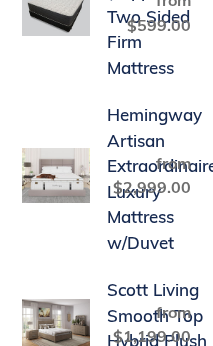 click on "Hemingway Artisan Extraordinaire Luxury Mattress w/Duvet" at bounding box center (106, 178) 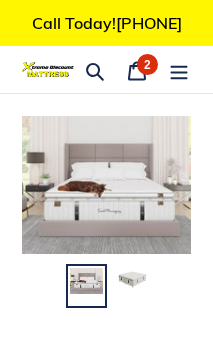 scroll, scrollTop: 0, scrollLeft: 0, axis: both 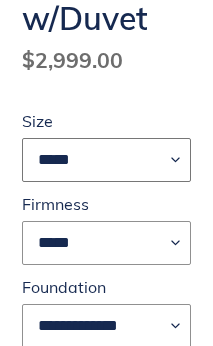 click on "***** ****" at bounding box center [106, 160] 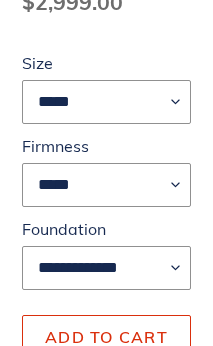 scroll, scrollTop: 610, scrollLeft: 0, axis: vertical 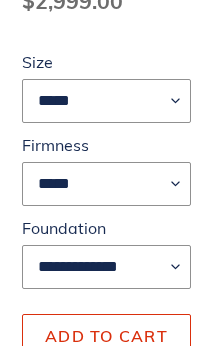 click on "*****" at bounding box center (106, 184) 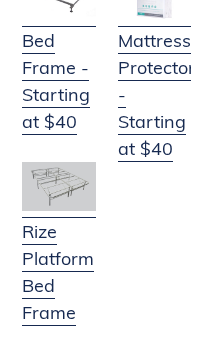 scroll, scrollTop: 1174, scrollLeft: 0, axis: vertical 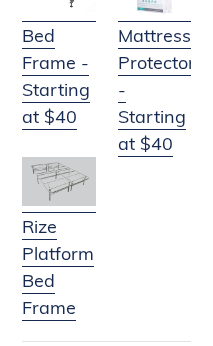 click on "Mattress Protector - Starting at $40" at bounding box center (156, 77) 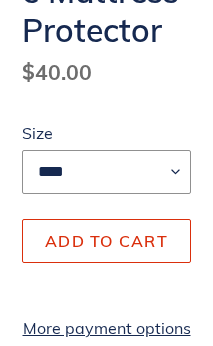 scroll, scrollTop: 329, scrollLeft: 0, axis: vertical 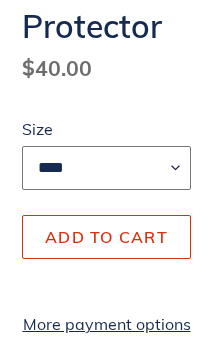 click on "****
****
*****
****" at bounding box center [106, 168] 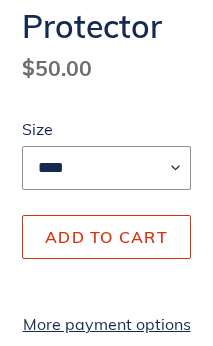 click on "Add to cart" at bounding box center [106, 237] 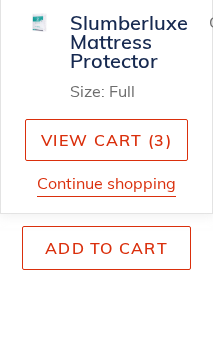 scroll, scrollTop: 318, scrollLeft: 0, axis: vertical 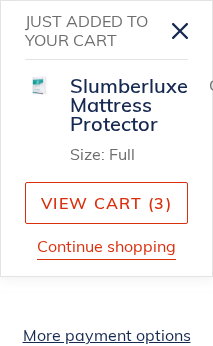 click on "Continue shopping" at bounding box center [106, 247] 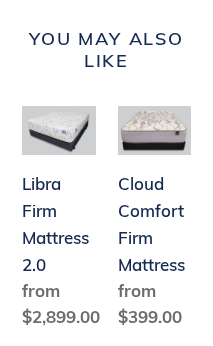 scroll, scrollTop: 1799, scrollLeft: 0, axis: vertical 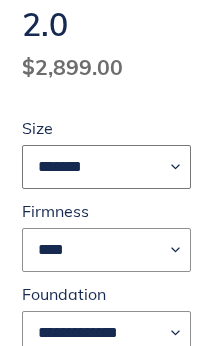 click on "******* **** ***** ****" at bounding box center [106, 167] 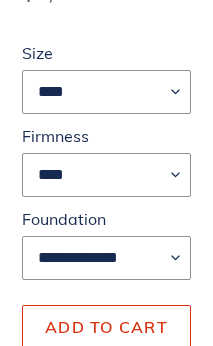 click on "****" at bounding box center (106, 175) 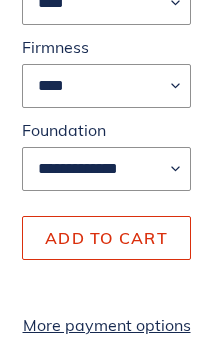 scroll, scrollTop: 496, scrollLeft: 0, axis: vertical 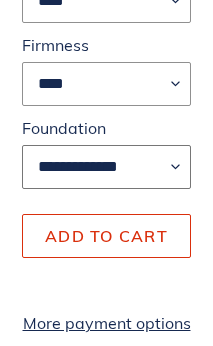 click on "**********" at bounding box center (106, 167) 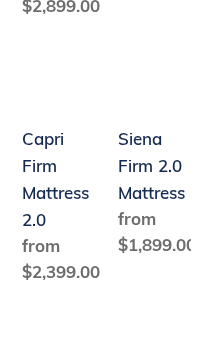 scroll, scrollTop: 4076, scrollLeft: 0, axis: vertical 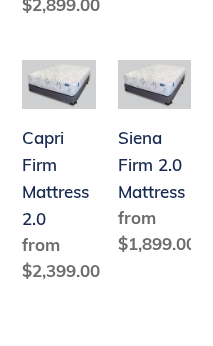 click on "Siena Firm 2.0 Mattress" at bounding box center [155, 162] 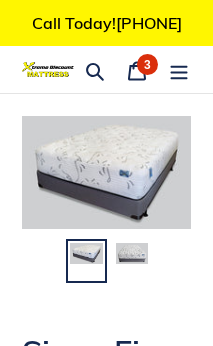 scroll, scrollTop: 0, scrollLeft: 0, axis: both 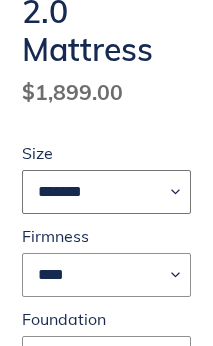 click on "******* **** ***** ****" at bounding box center (106, 192) 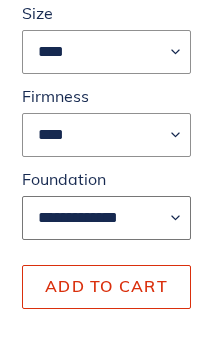 click on "**********" at bounding box center (106, 218) 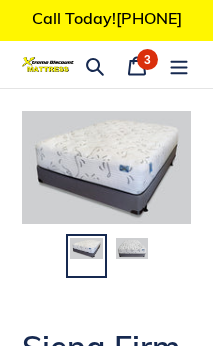 scroll, scrollTop: 0, scrollLeft: 0, axis: both 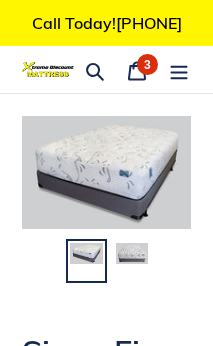 click on "3" at bounding box center (147, 65) 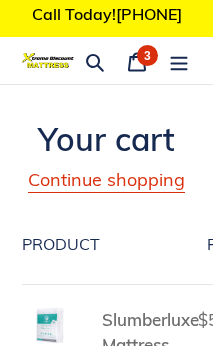 scroll, scrollTop: 0, scrollLeft: 0, axis: both 